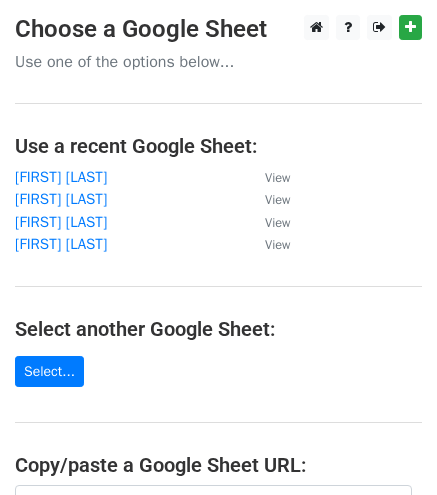 scroll, scrollTop: 0, scrollLeft: 0, axis: both 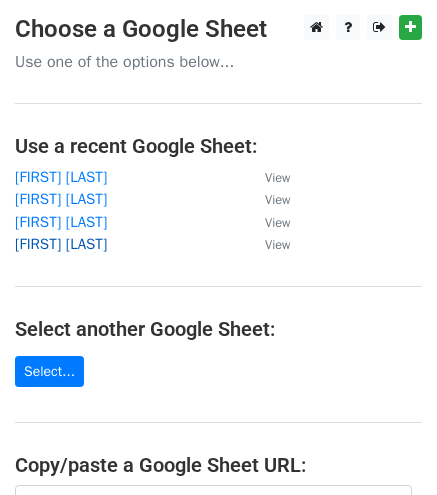 click on "[FIRST] [LAST]" at bounding box center (61, 244) 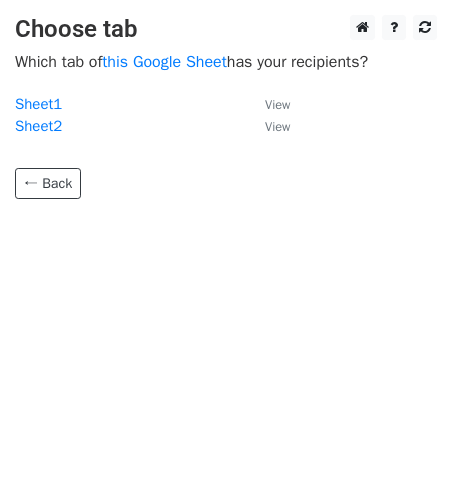 scroll, scrollTop: 0, scrollLeft: 0, axis: both 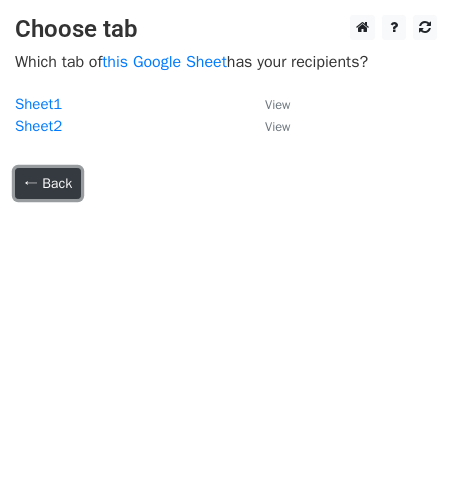 click on "← Back" at bounding box center [48, 183] 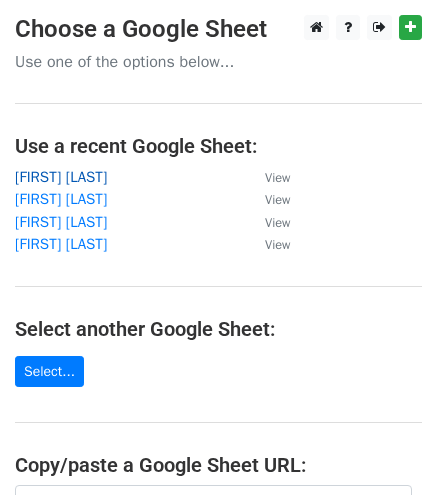 scroll, scrollTop: 0, scrollLeft: 0, axis: both 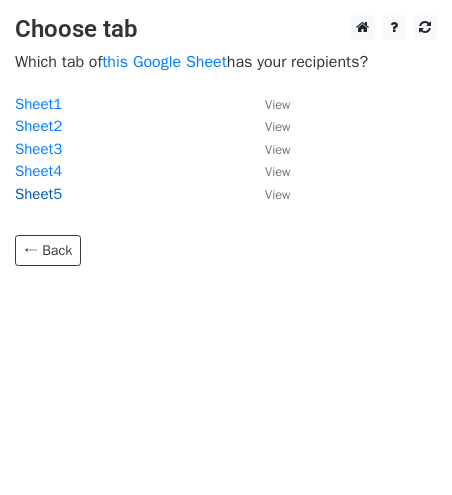 click on "Sheet5" at bounding box center (38, 194) 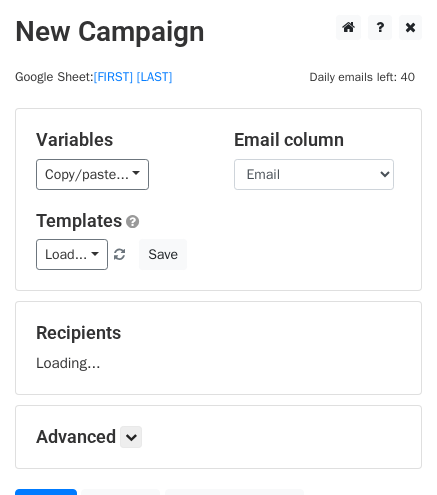 scroll, scrollTop: 0, scrollLeft: 0, axis: both 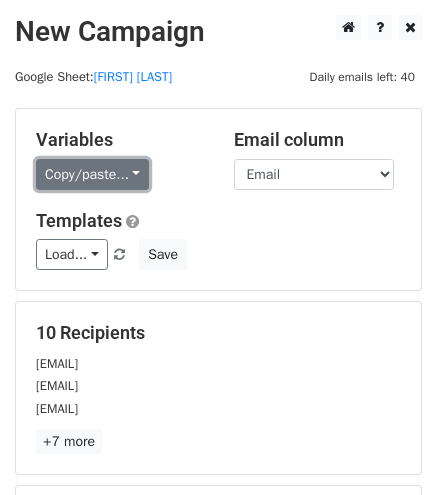 click on "Copy/paste..." at bounding box center (92, 174) 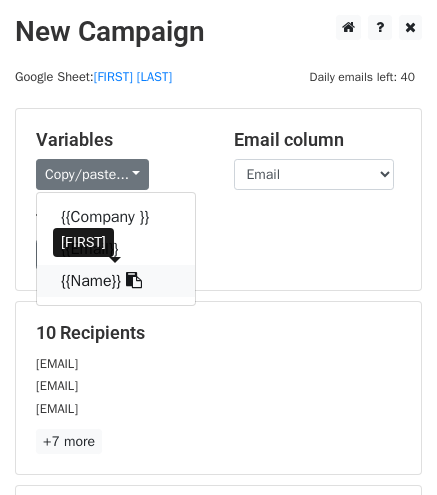 click on "{{Name}}" at bounding box center [116, 281] 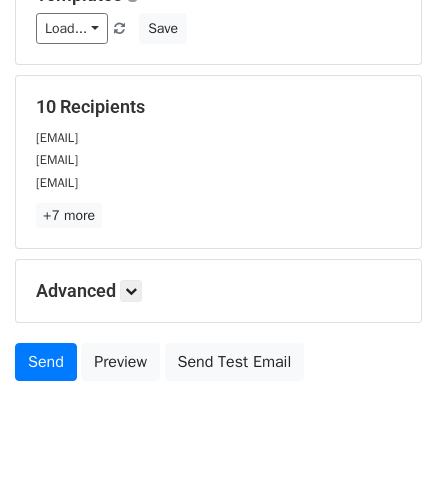 scroll, scrollTop: 240, scrollLeft: 0, axis: vertical 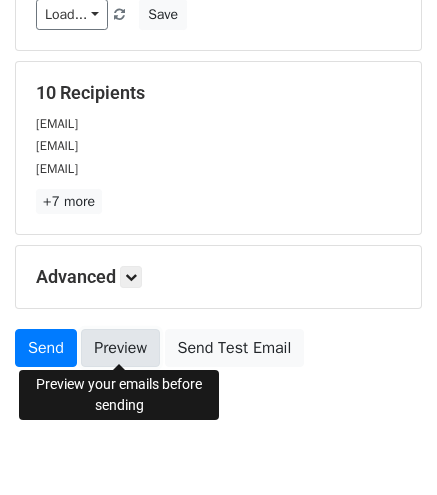 click on "Preview" at bounding box center (120, 348) 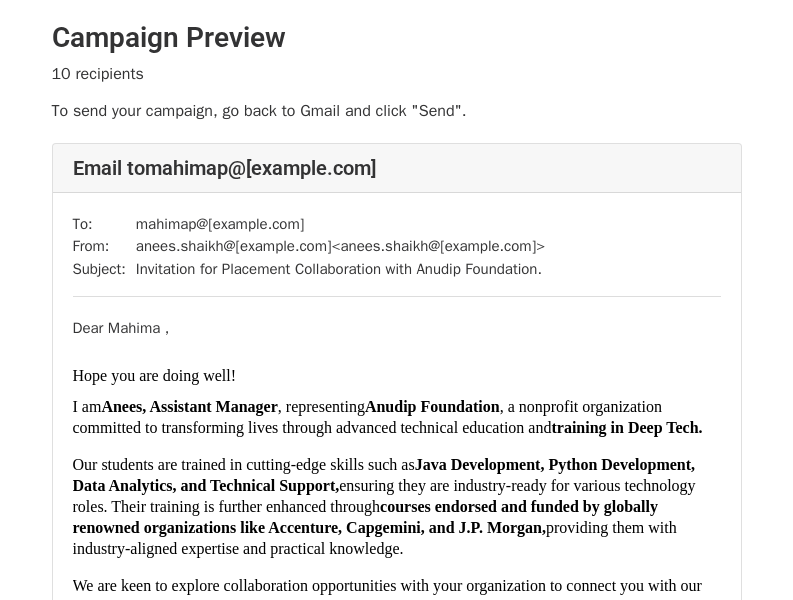scroll, scrollTop: 0, scrollLeft: 0, axis: both 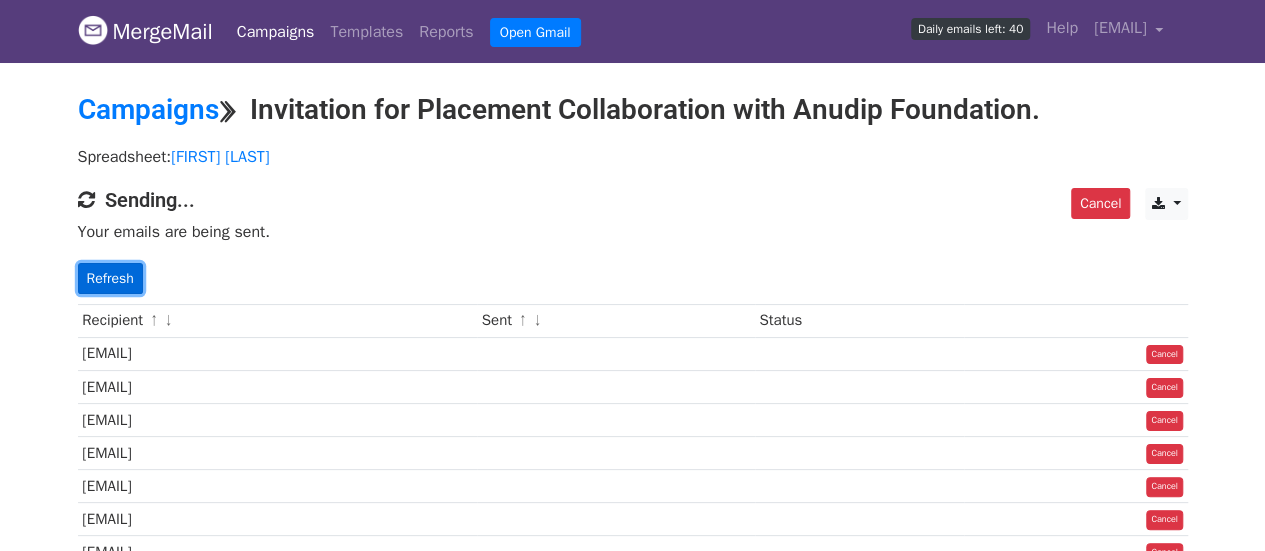 click on "Refresh" at bounding box center (110, 278) 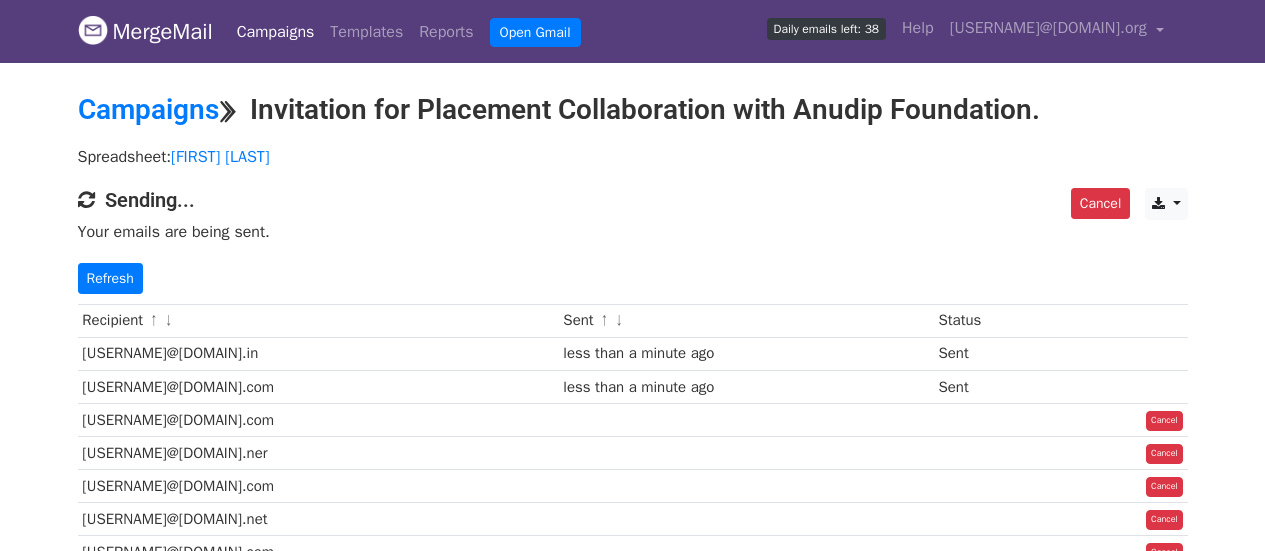 scroll, scrollTop: 0, scrollLeft: 0, axis: both 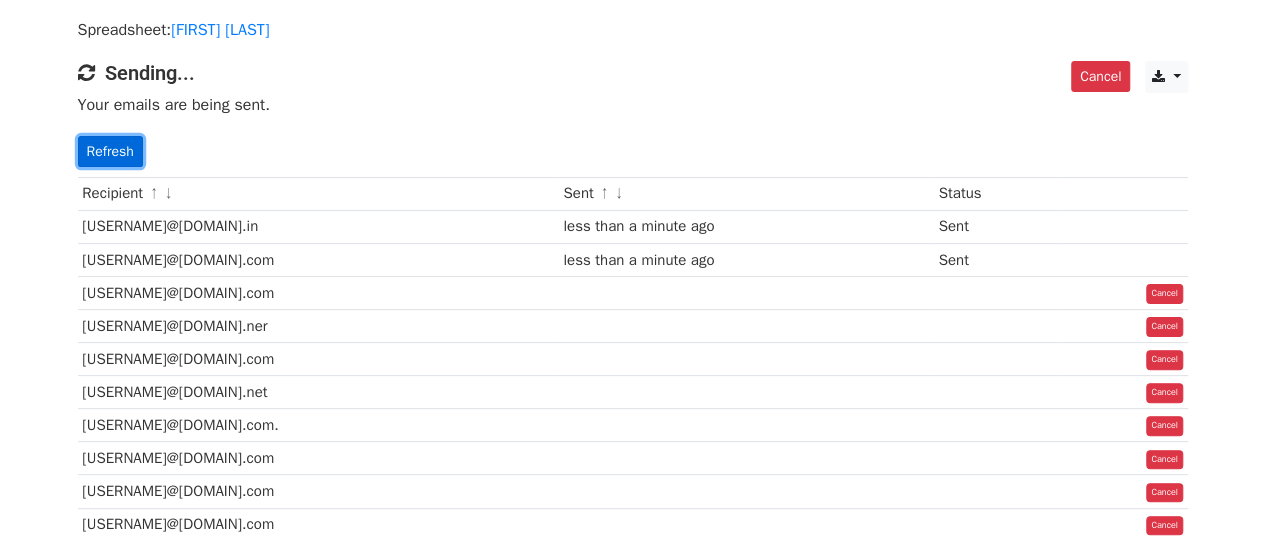 click on "Refresh" at bounding box center [110, 151] 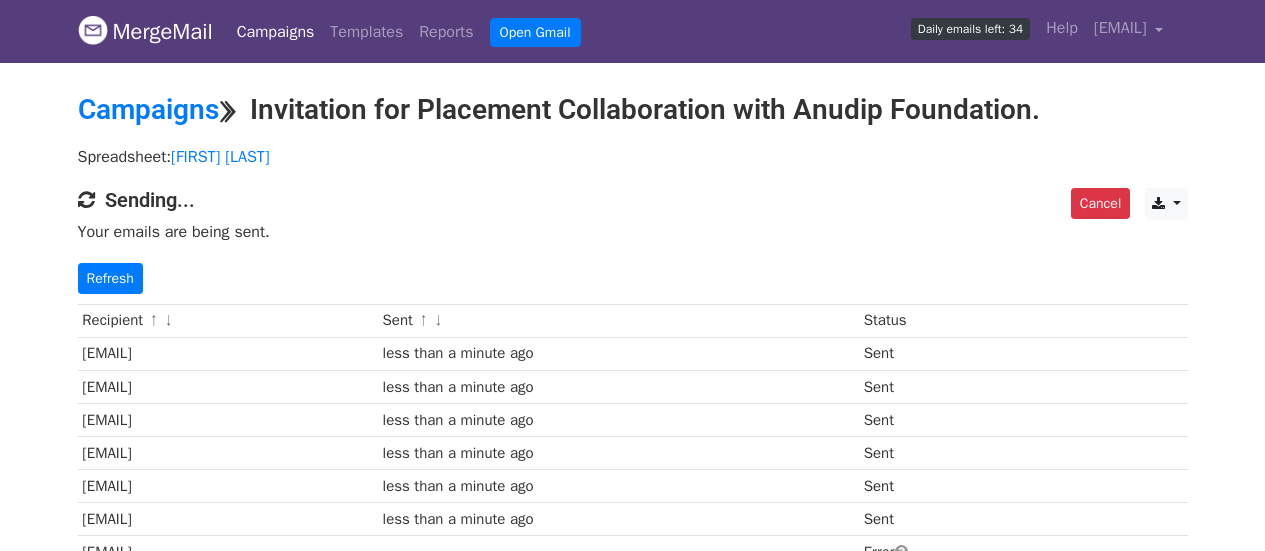 scroll, scrollTop: 0, scrollLeft: 0, axis: both 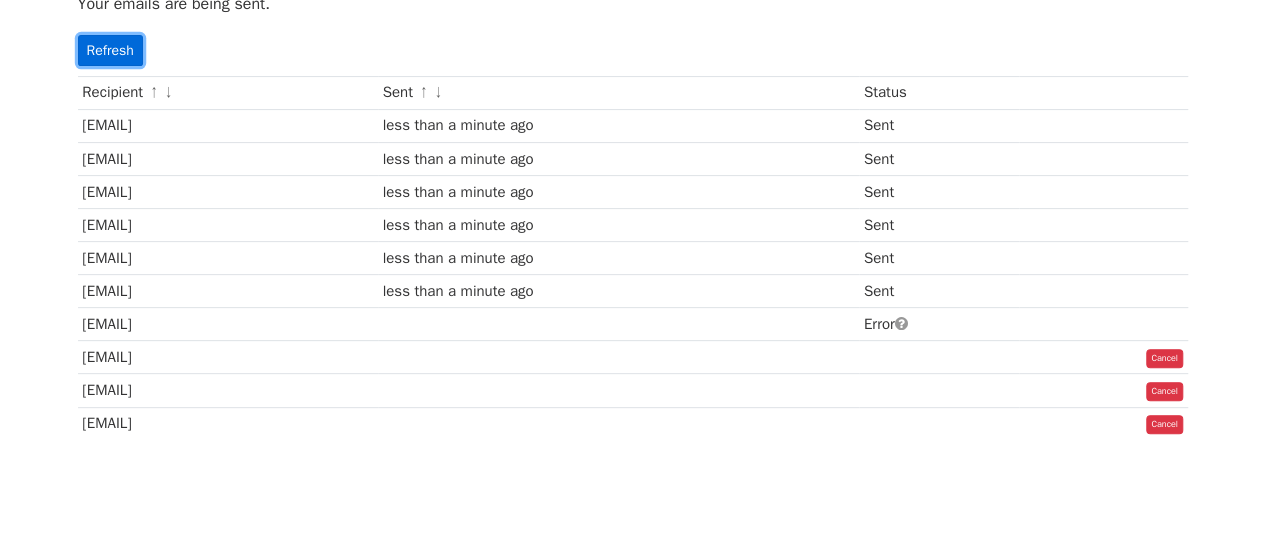 click on "Refresh" at bounding box center (110, 50) 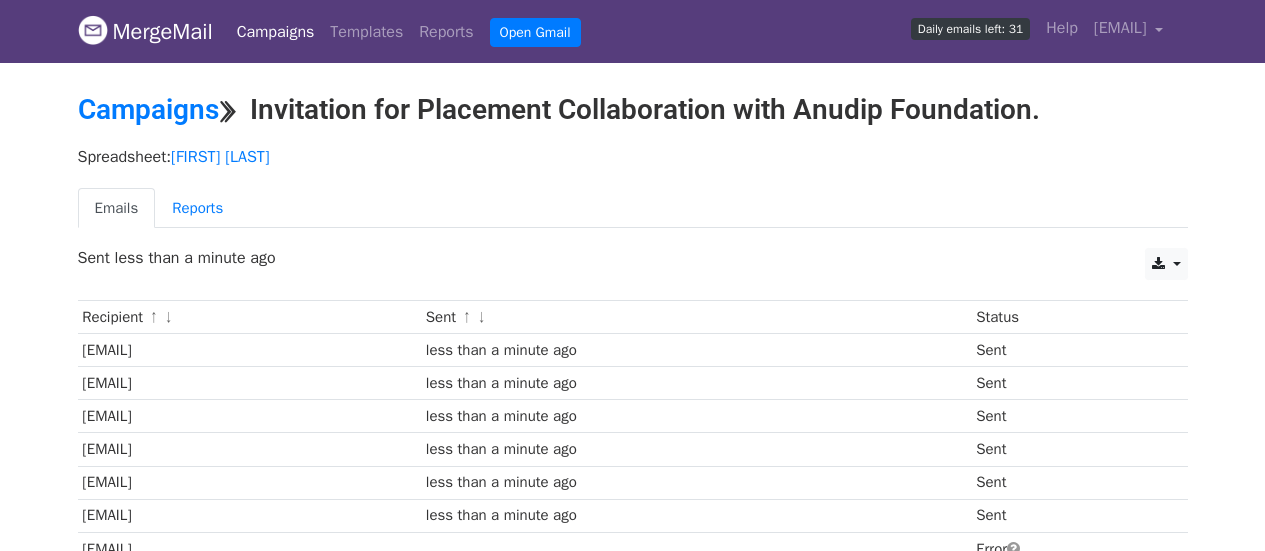 scroll, scrollTop: 0, scrollLeft: 0, axis: both 